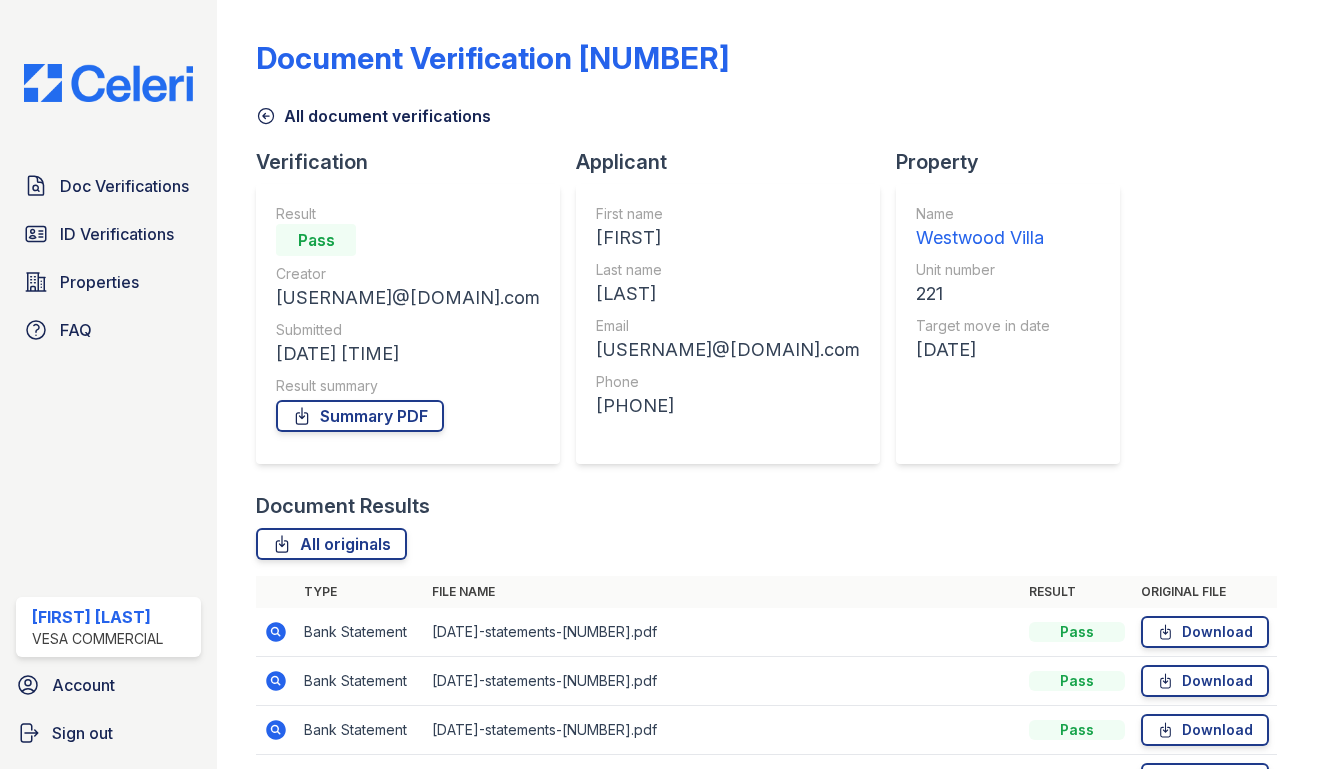 scroll, scrollTop: 0, scrollLeft: 0, axis: both 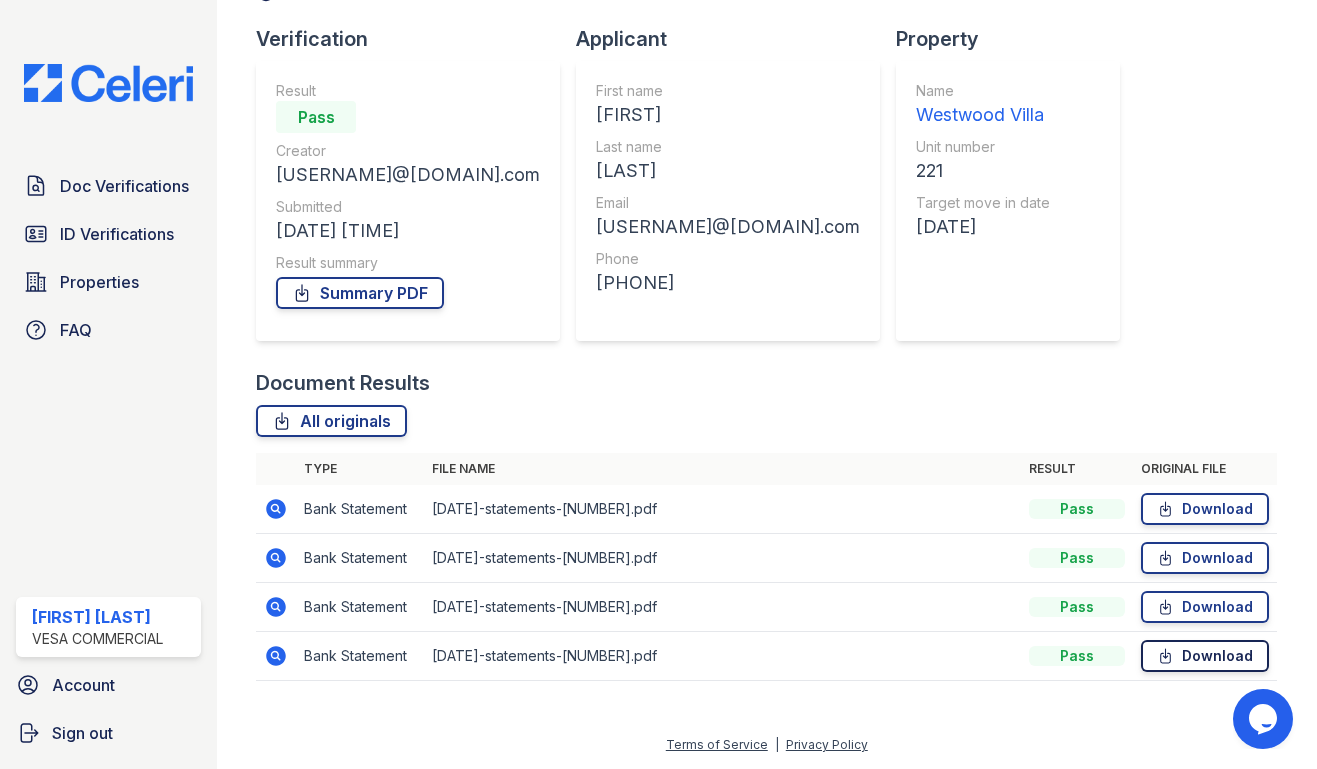 click on "Download" at bounding box center [1205, 656] 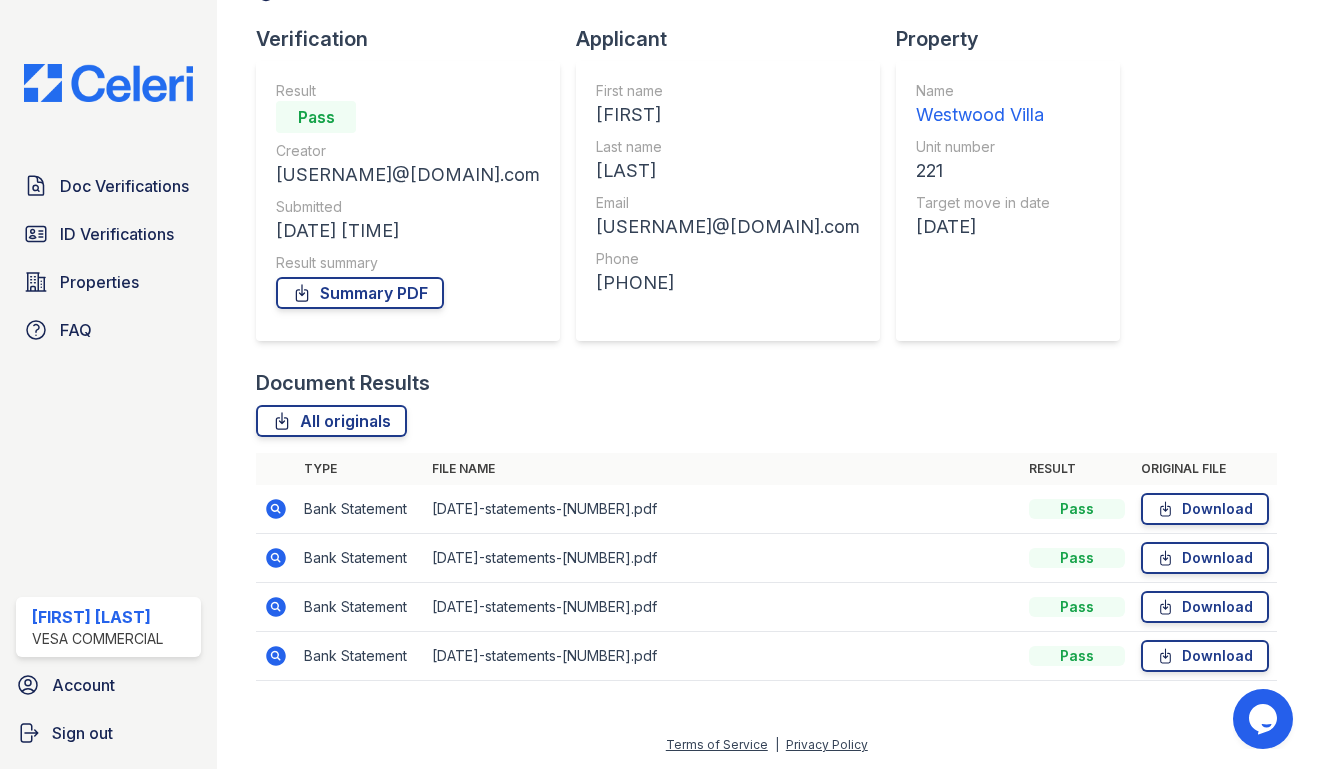 scroll, scrollTop: 23, scrollLeft: 0, axis: vertical 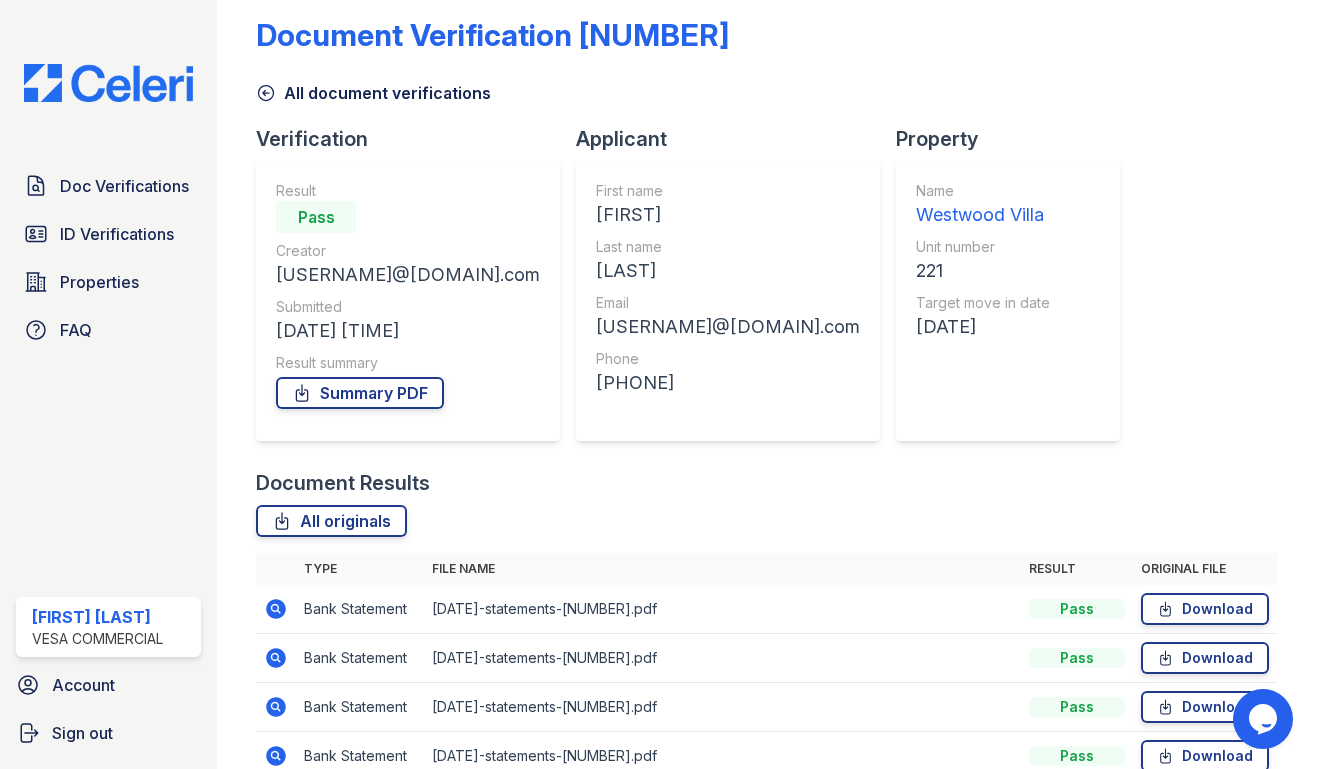 click on "Document #[NUMBER]
All originals
Type
File name
Result
Original file
Bank Statement
20250430-statements-6164-.pdf
Pass
Download
Bank Statement
20250530-statements-6164-.pdf
Pass
Download
Bank Statement
20250630-statements-6164-.pdf
Pass
Download
Bank Statement
20250731-statements-6164-.pdf
Pass
Download
Document #[NUMBER]
View
Type
Bank Statement
File name
20250430-statements-6164-.pdf
Result
Pass
Download
Document #[NUMBER]
View
Type" at bounding box center (766, 635) 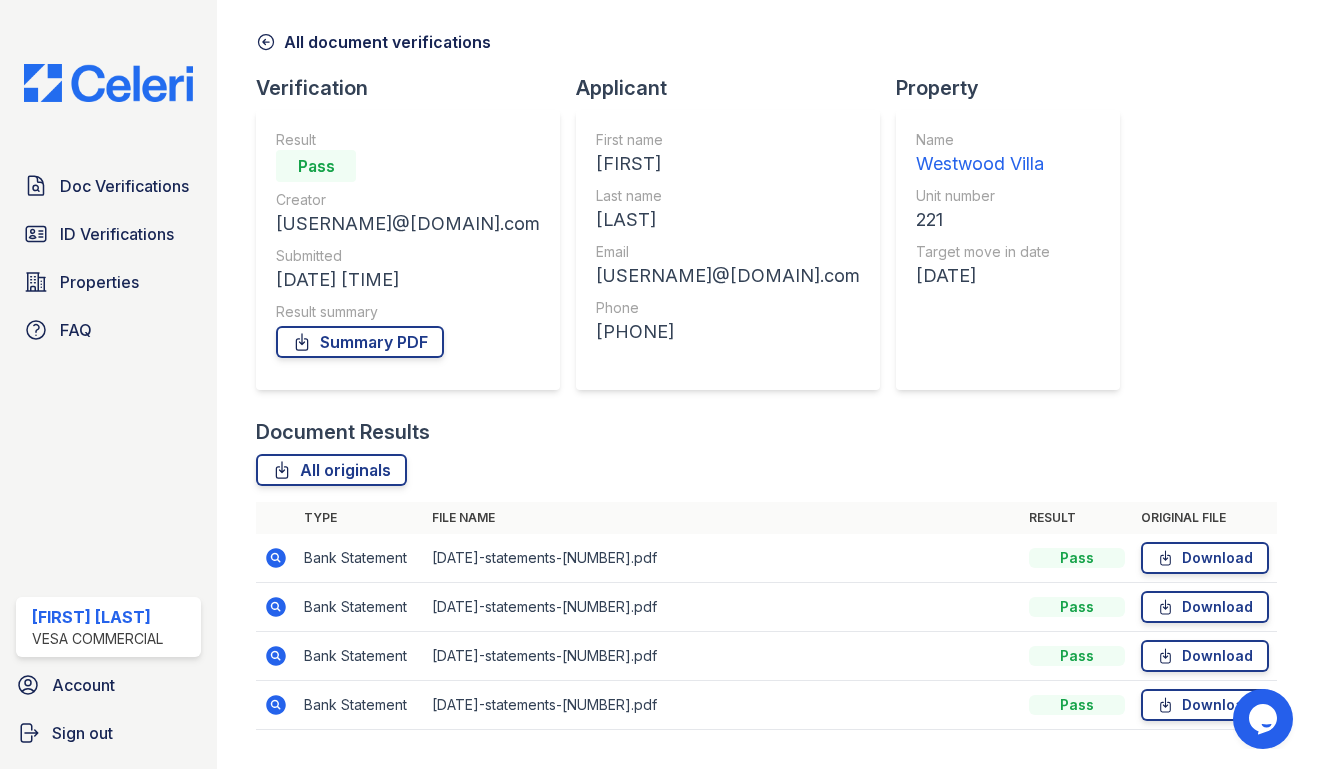 scroll, scrollTop: 123, scrollLeft: 0, axis: vertical 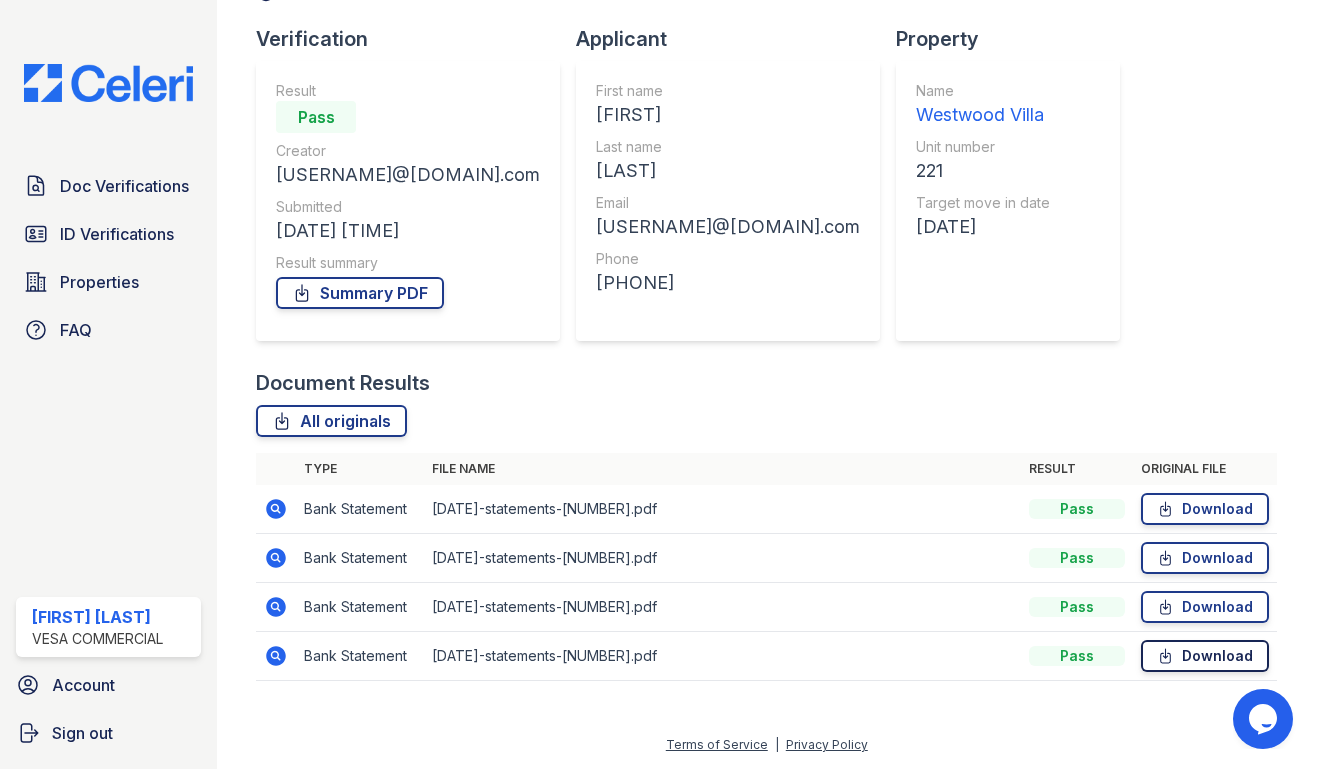 click on "Download" at bounding box center [1205, 656] 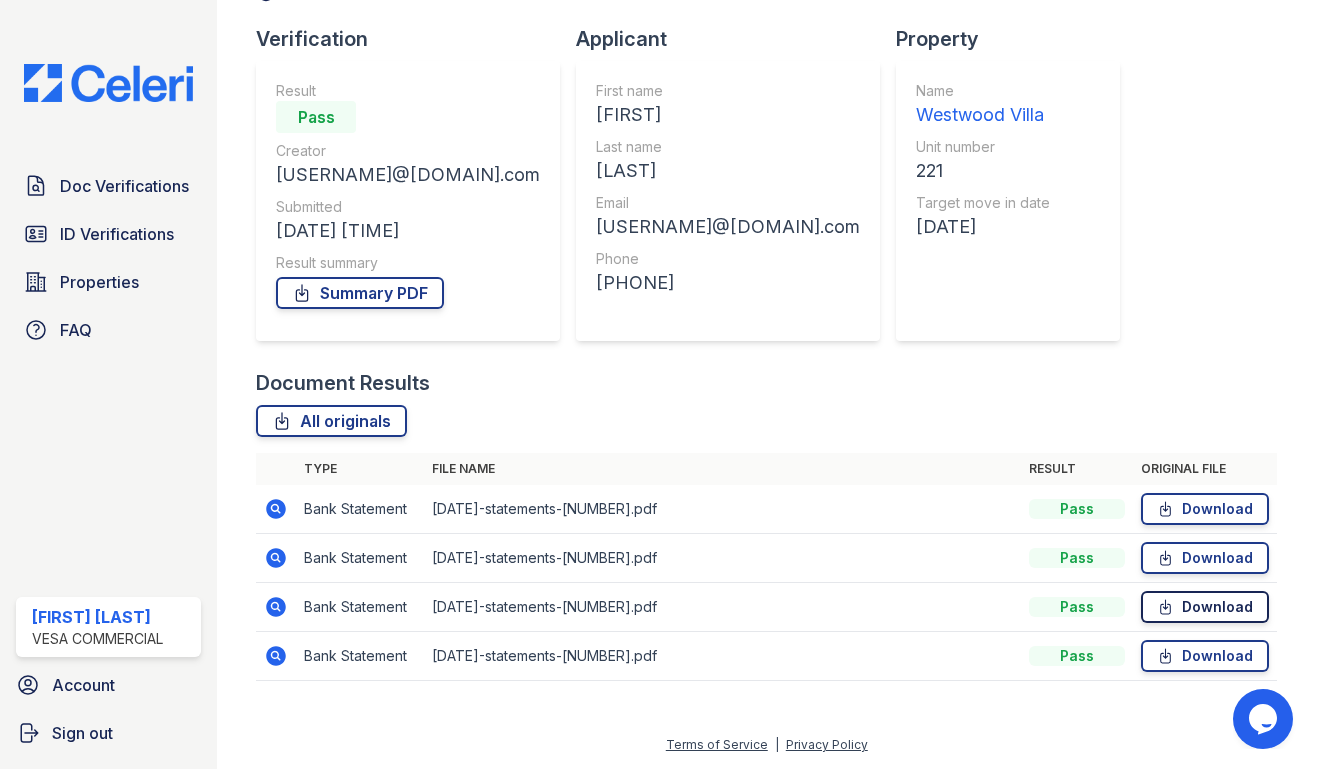 click on "Download" at bounding box center [1205, 607] 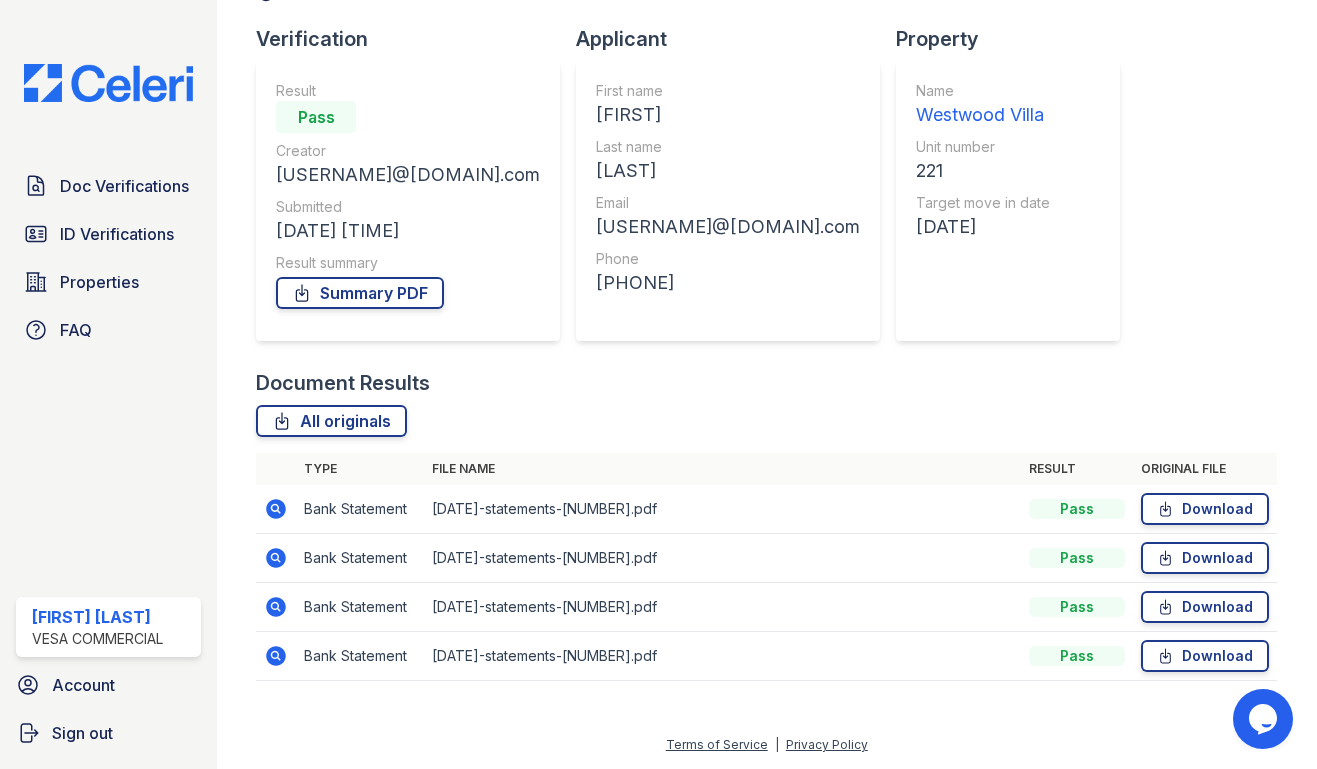 click on "Document Verification [NUMBER]
All document verifications
Verification
Result
Pass
Creator
[USERNAME]@[DOMAIN].com
Submitted
[DATE] [TIME]
Result summary
Summary PDF
Applicant
First name
[FIRST]
Last name
[LAST]
Email
[USERNAME]@[DOMAIN].com
Phone
[PHONE]
Property
Name
Westwood Villa
Unit number
221
Target move in date
[DATE]
Document Results
All originals
Type
File name
Result
Original file
Bank Statement
20250430-statements-6164-.pdf" at bounding box center (766, 293) 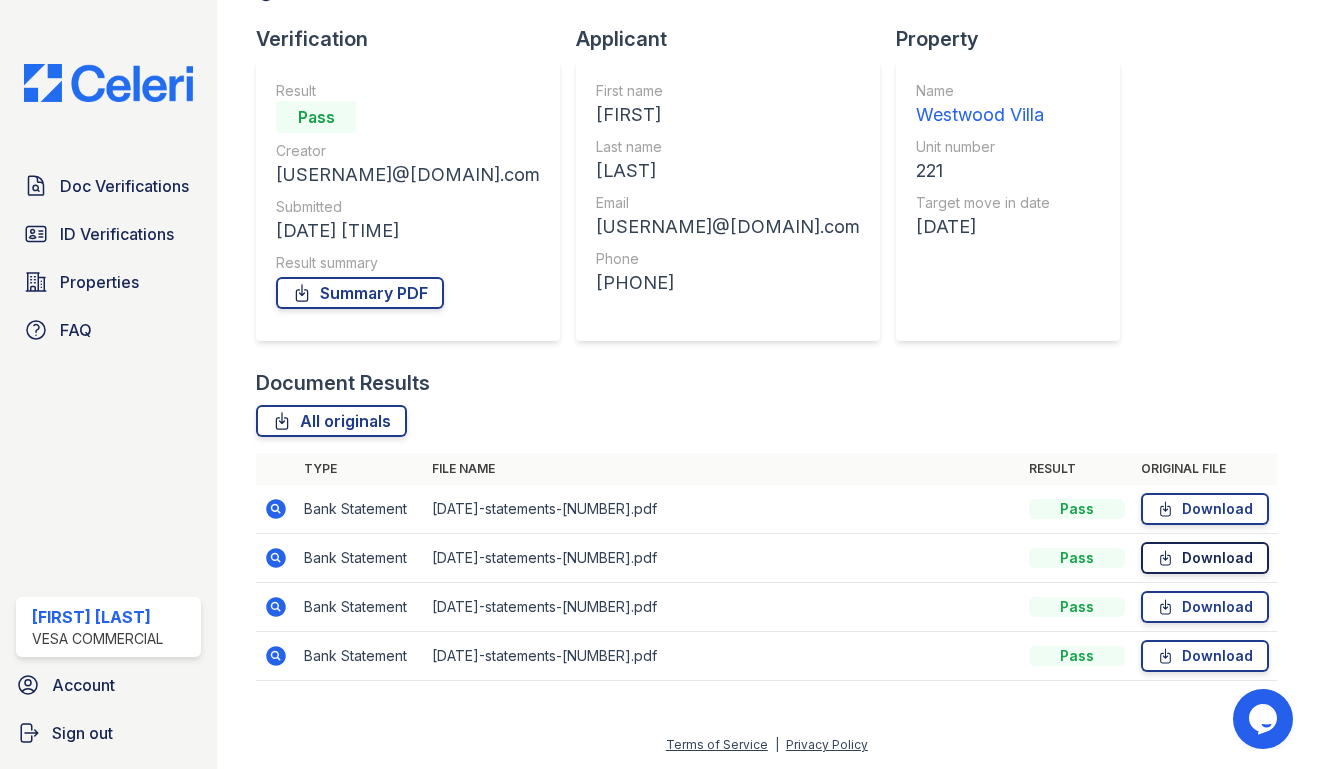click on "Download" at bounding box center [1205, 558] 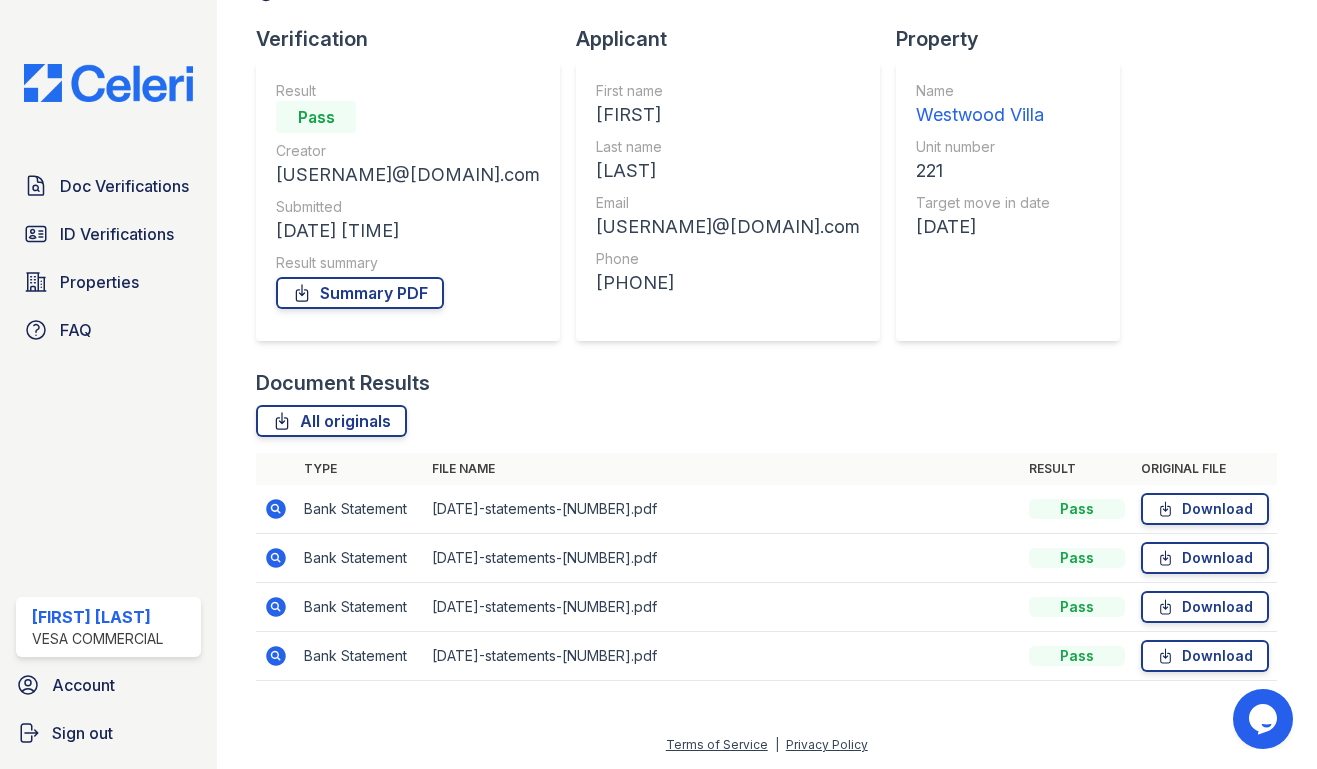 click on "Document Verification [NUMBER]
All document verifications
Verification
Result
Pass
Creator
[USERNAME]@[DOMAIN].com
Submitted
[DATE] [TIME]
Result summary
Summary PDF
Applicant
First name
[FIRST]
Last name
[LAST]
Email
[USERNAME]@[DOMAIN].com
Phone
[PHONE]
Property
Name
Westwood Villa
Unit number
221
Target move in date
[DATE]
Document Results
All originals
Type
File name
Result
Original file
Bank Statement
20250430-statements-6164-.pdf" at bounding box center (767, 261) 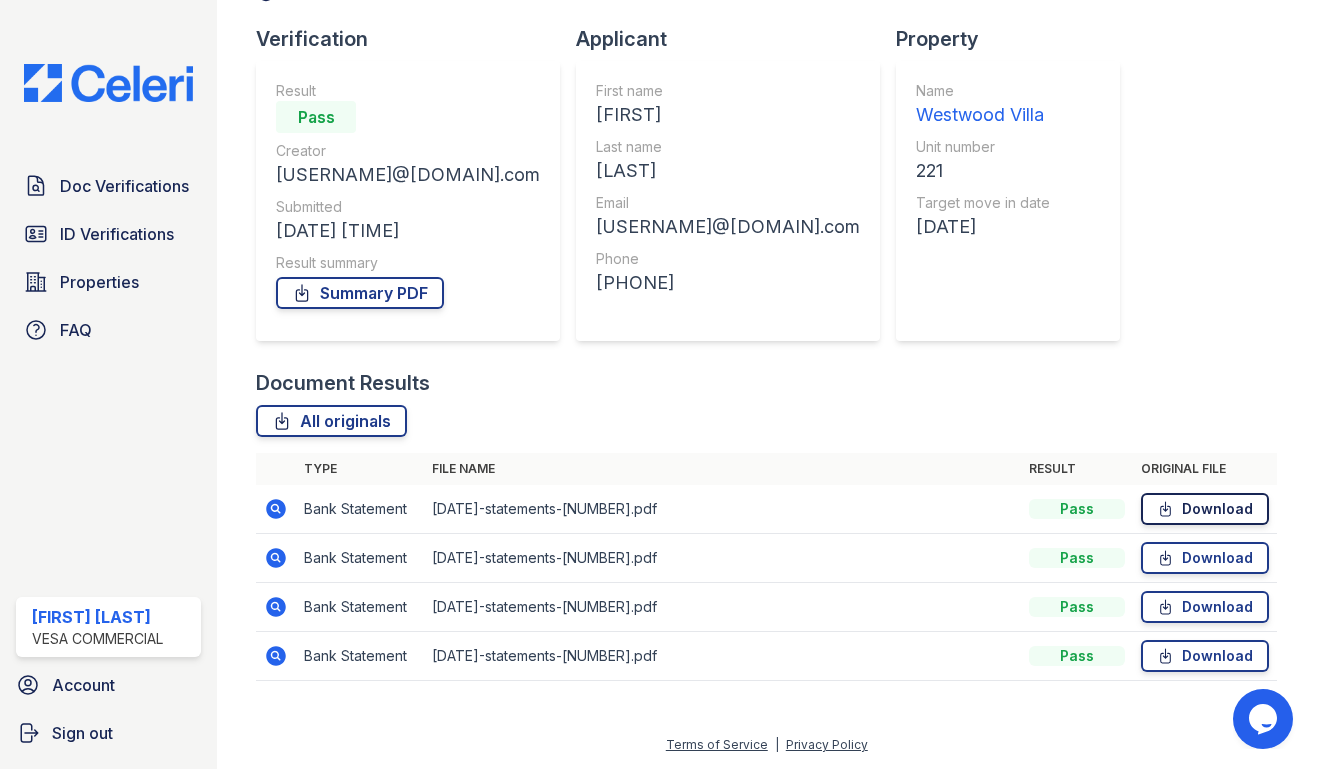 click on "Download" at bounding box center (1205, 509) 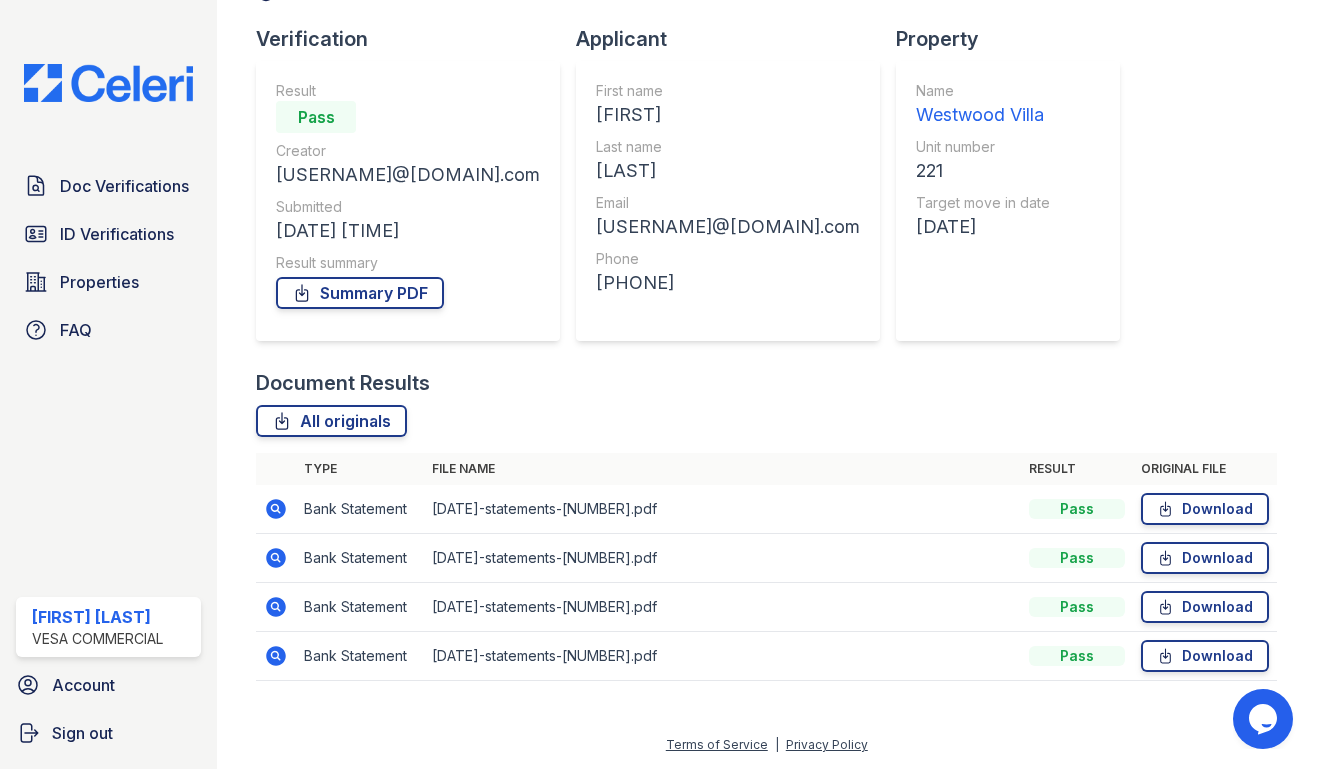 click on "Applicant
First name
[FIRST]
Last name
[LAST]
Email
[USERNAME]@[DOMAIN].com
Phone
[PHONE]" at bounding box center (736, 197) 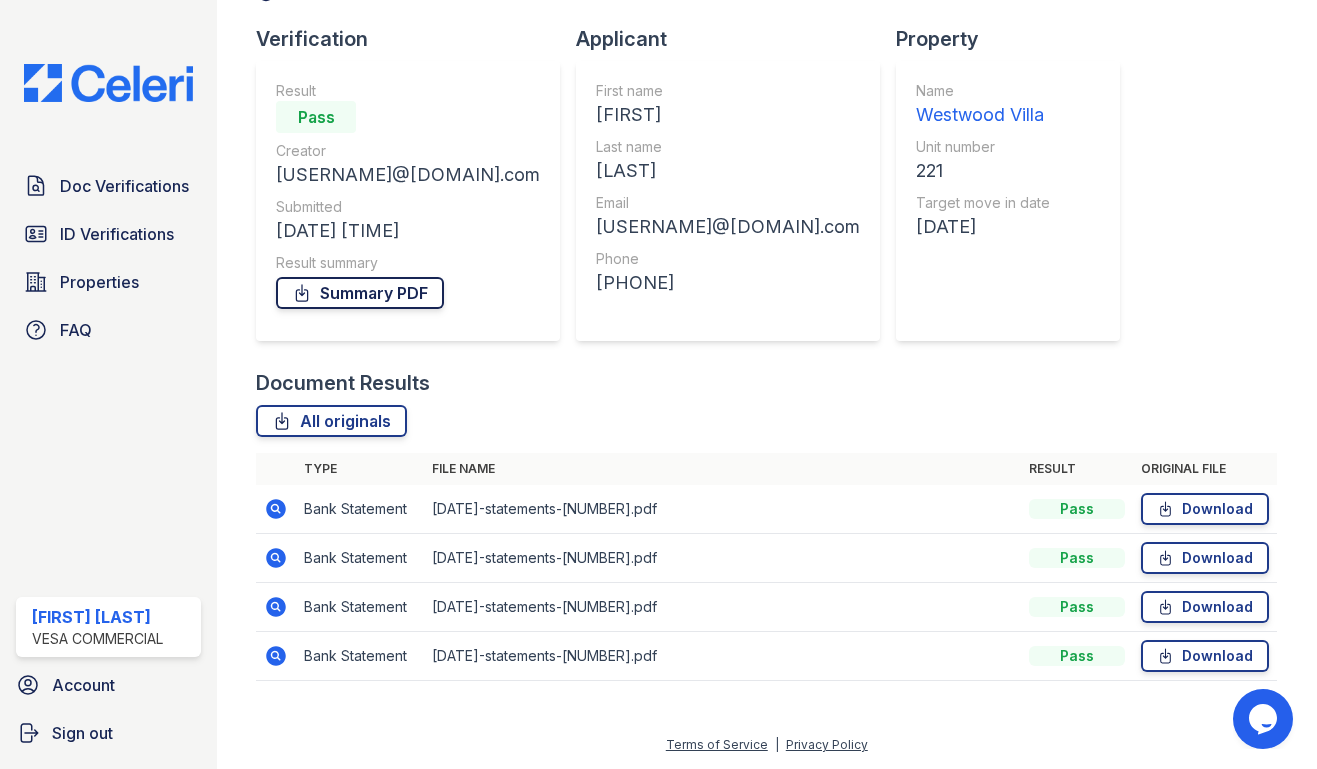 click on "Summary PDF" at bounding box center [360, 293] 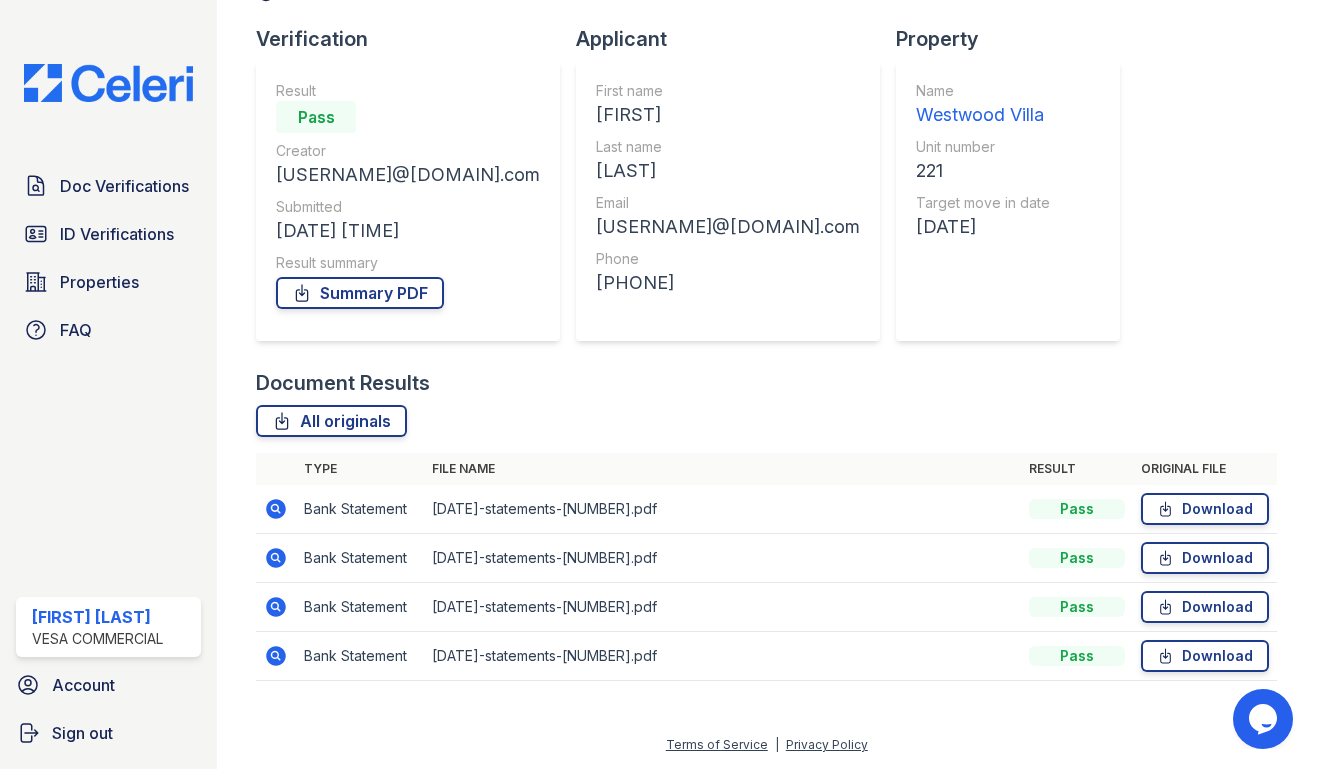 click on "Result" at bounding box center (408, 91) 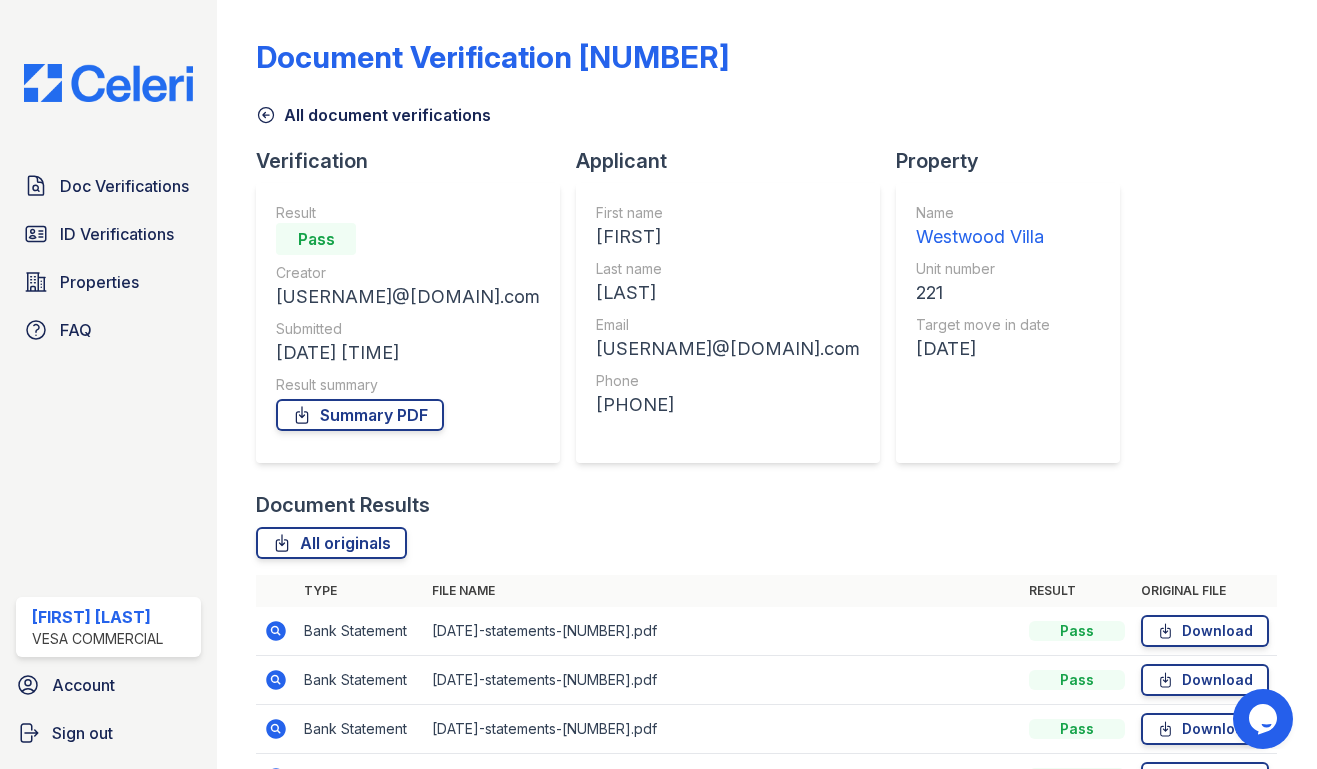 scroll, scrollTop: 0, scrollLeft: 0, axis: both 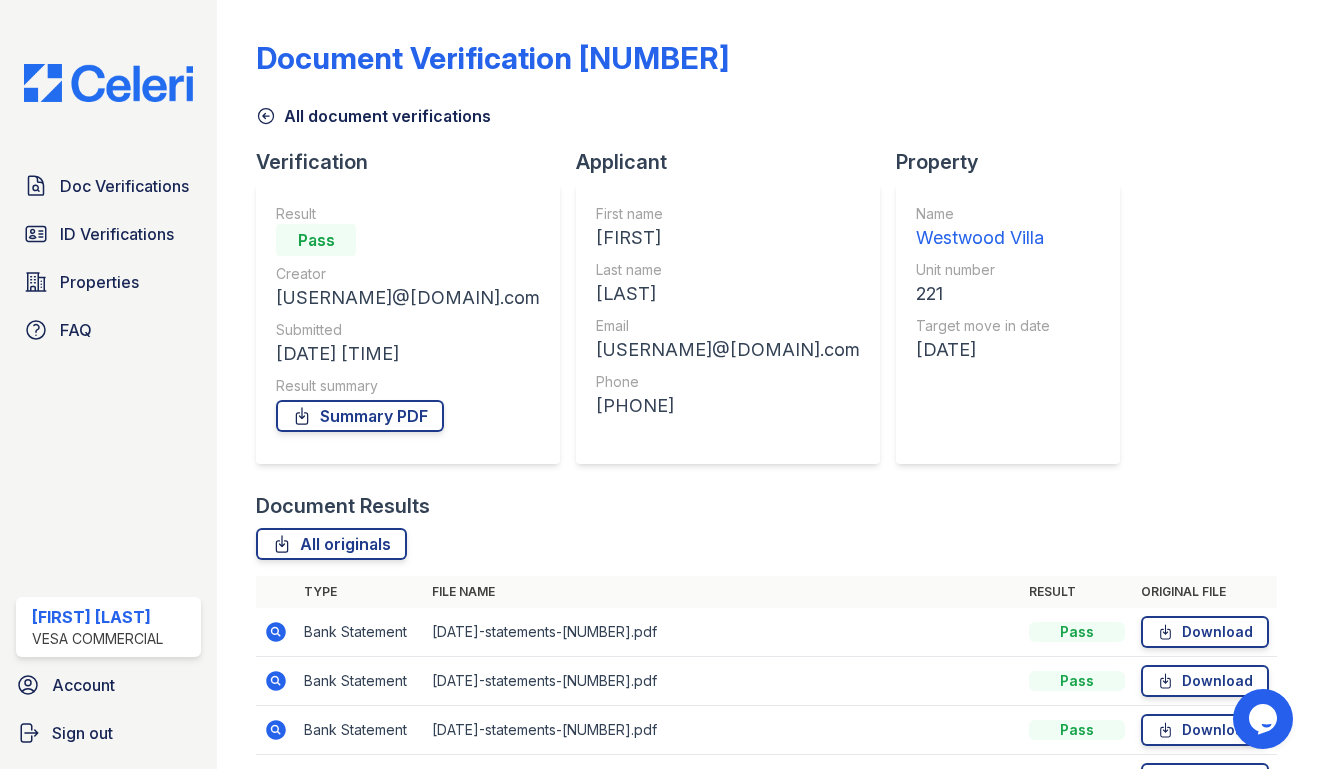 click 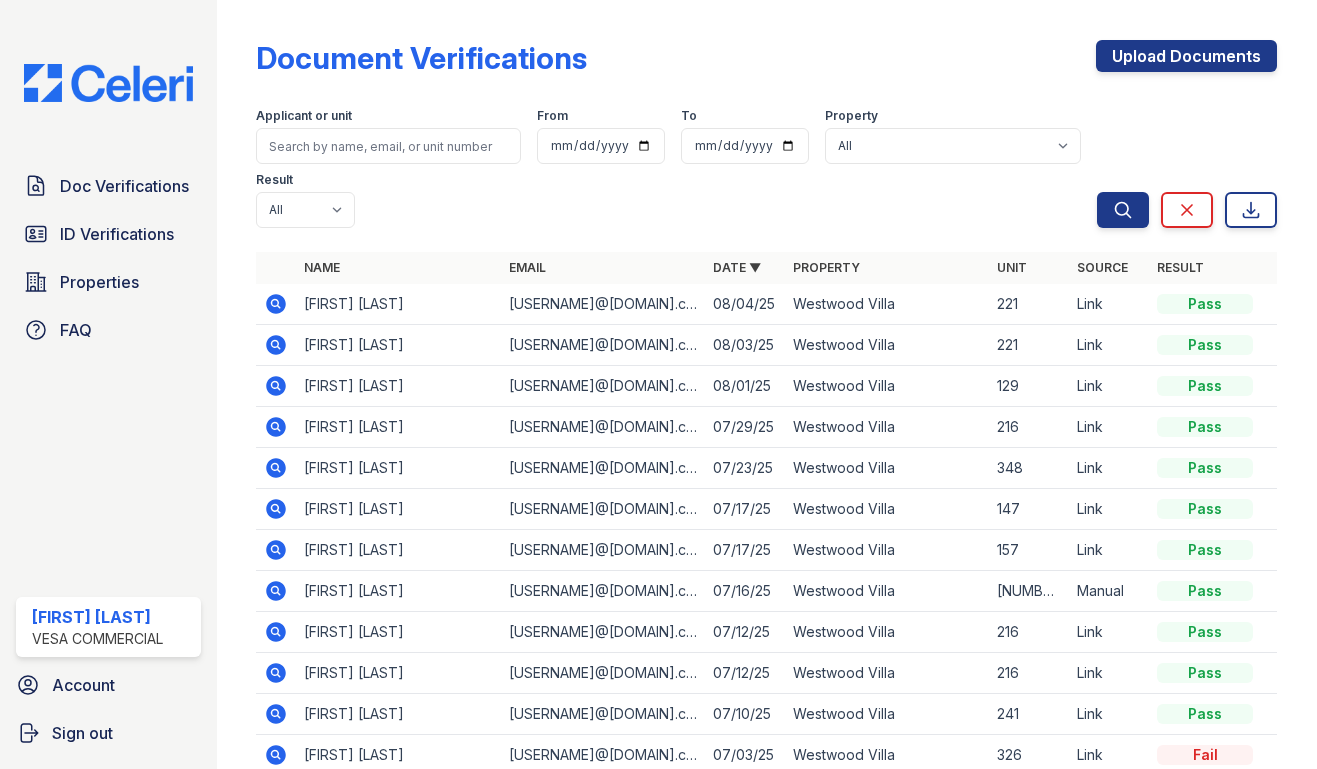click on "Document Verifications" at bounding box center (421, 58) 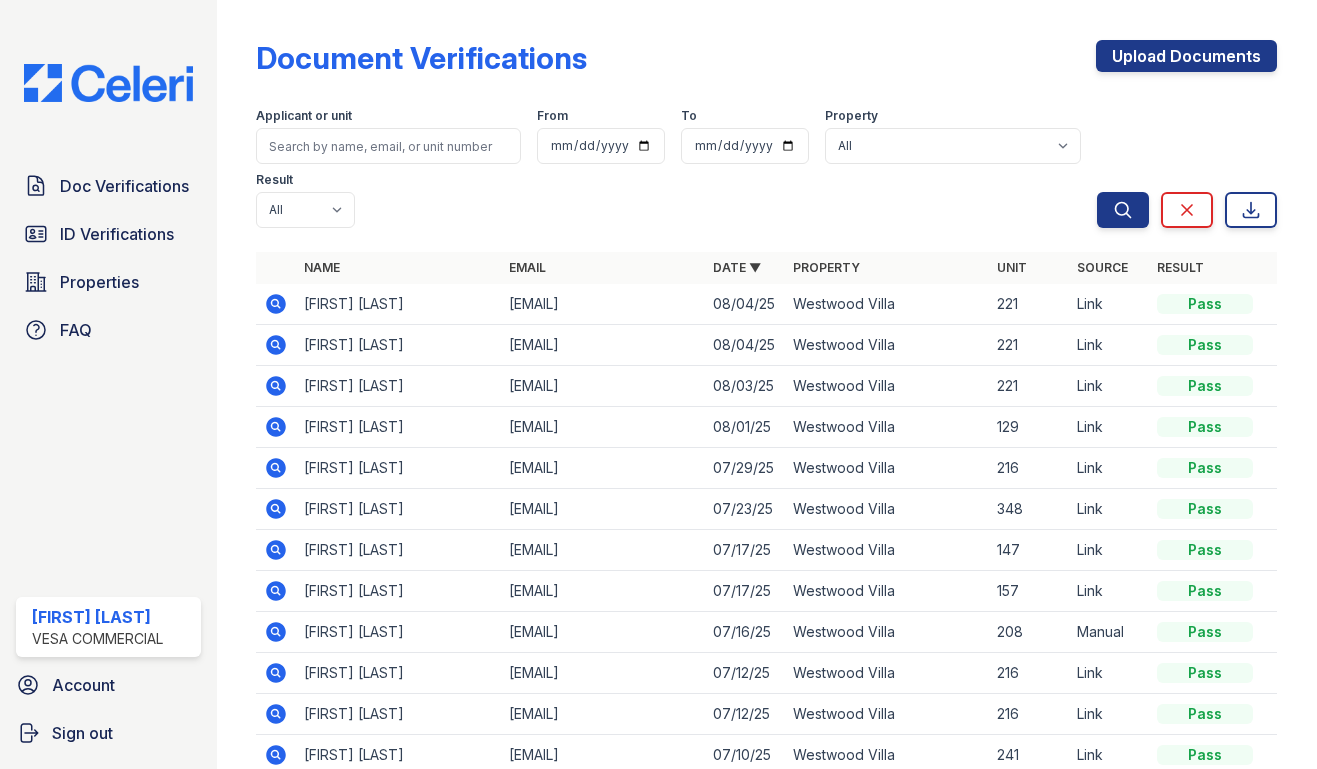 scroll, scrollTop: 0, scrollLeft: 0, axis: both 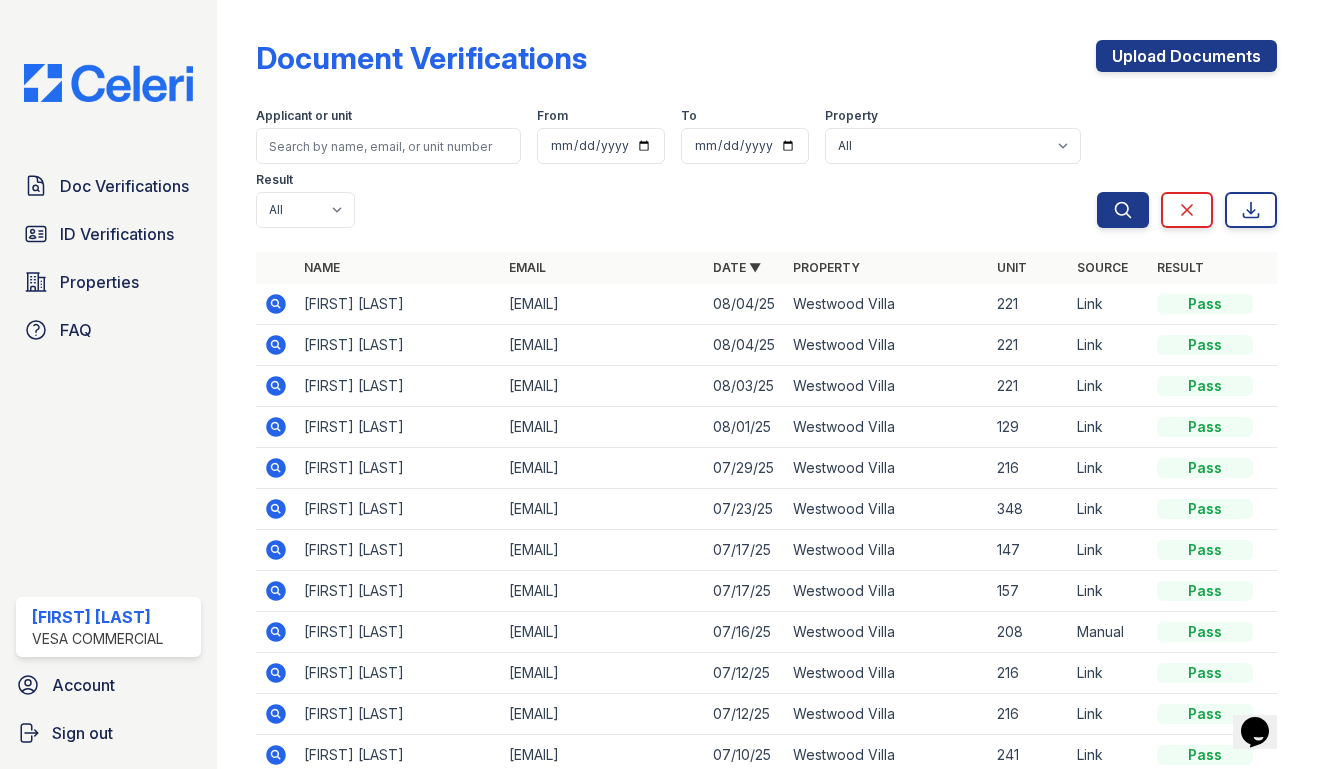click on "Applicant or unit
From
To
Property
All
Westwood Villa
Result
All
Pass
Caution
Fail
N/a" at bounding box center (676, 164) 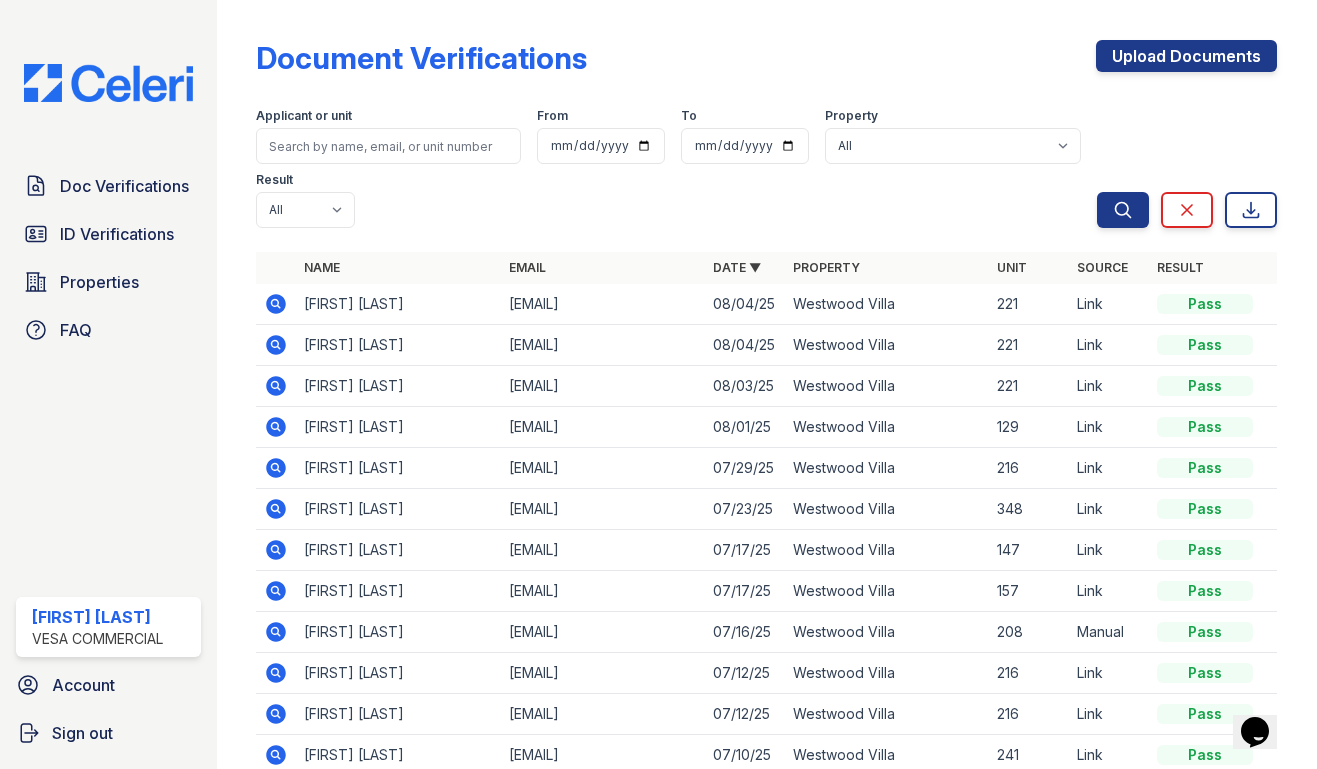 click 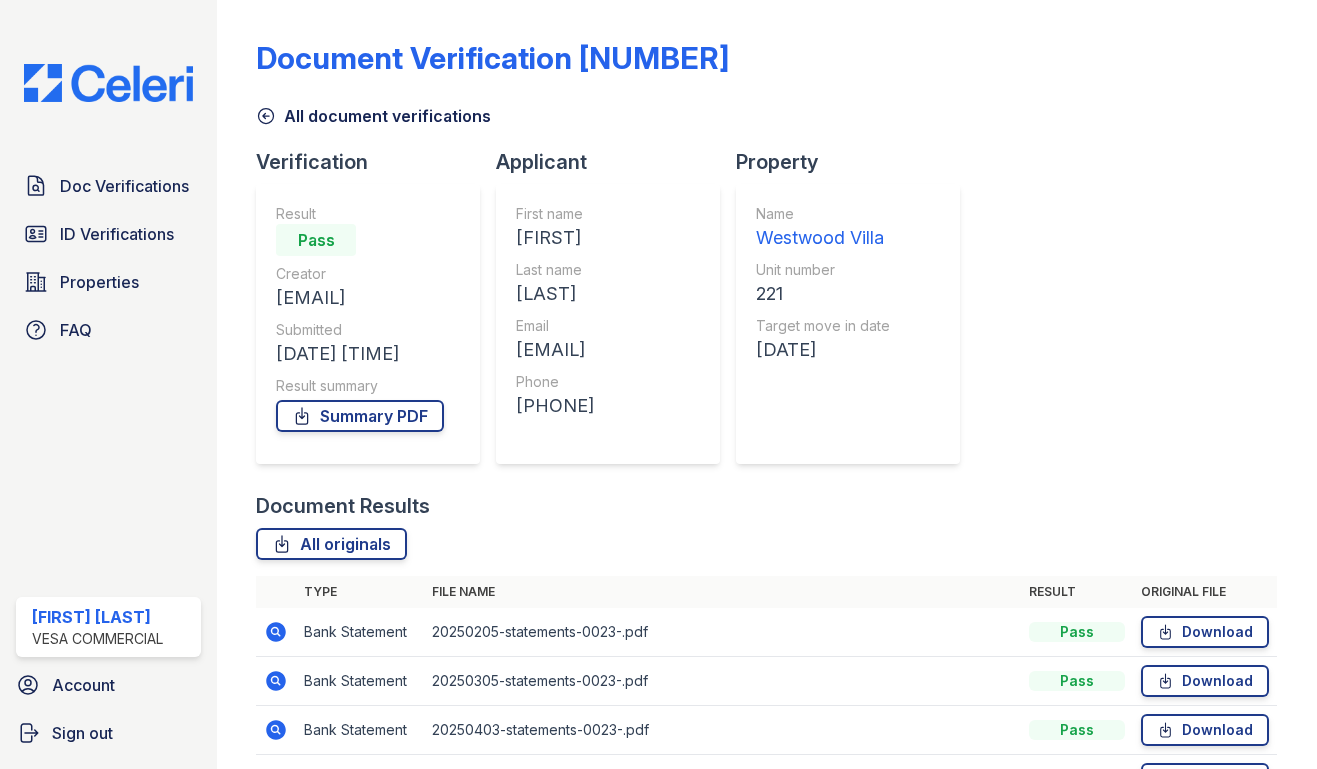 scroll, scrollTop: 0, scrollLeft: 0, axis: both 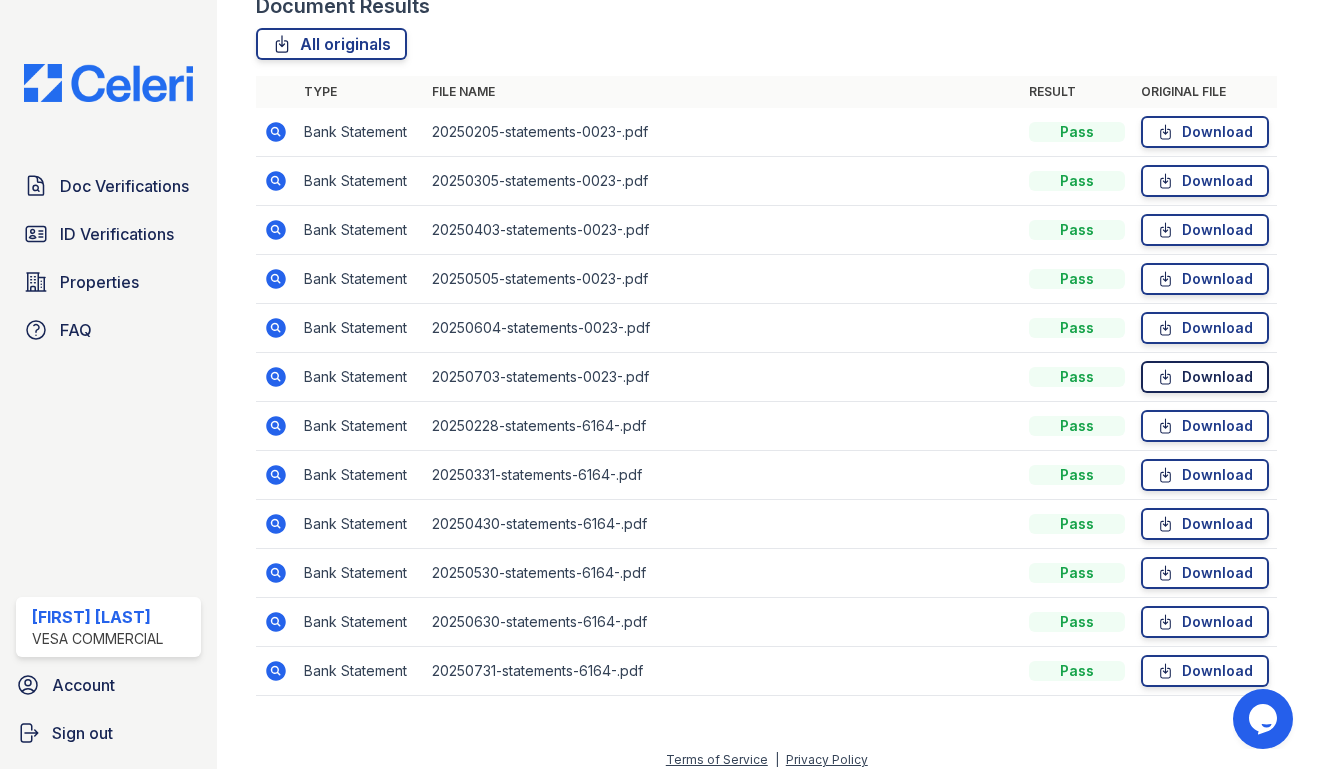 click on "Download" at bounding box center (1205, 377) 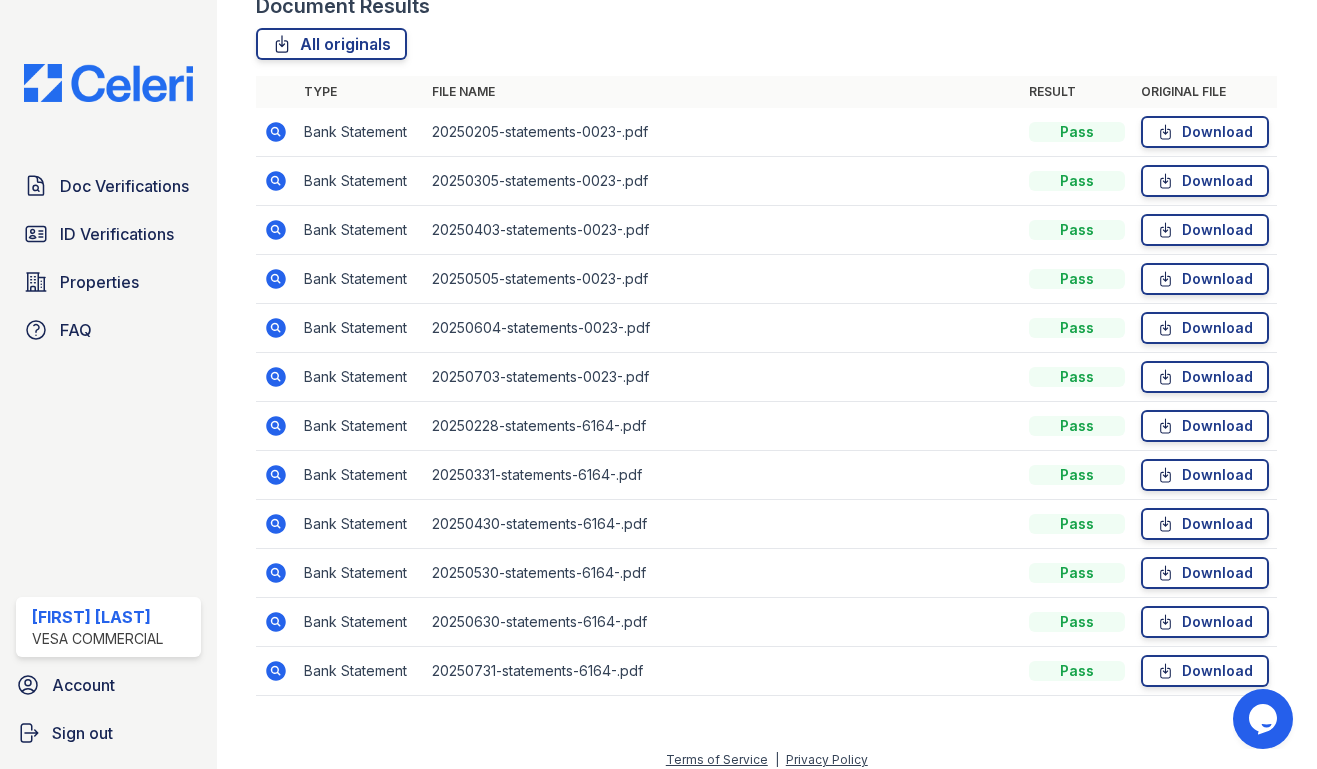 click on "All originals" at bounding box center [766, 44] 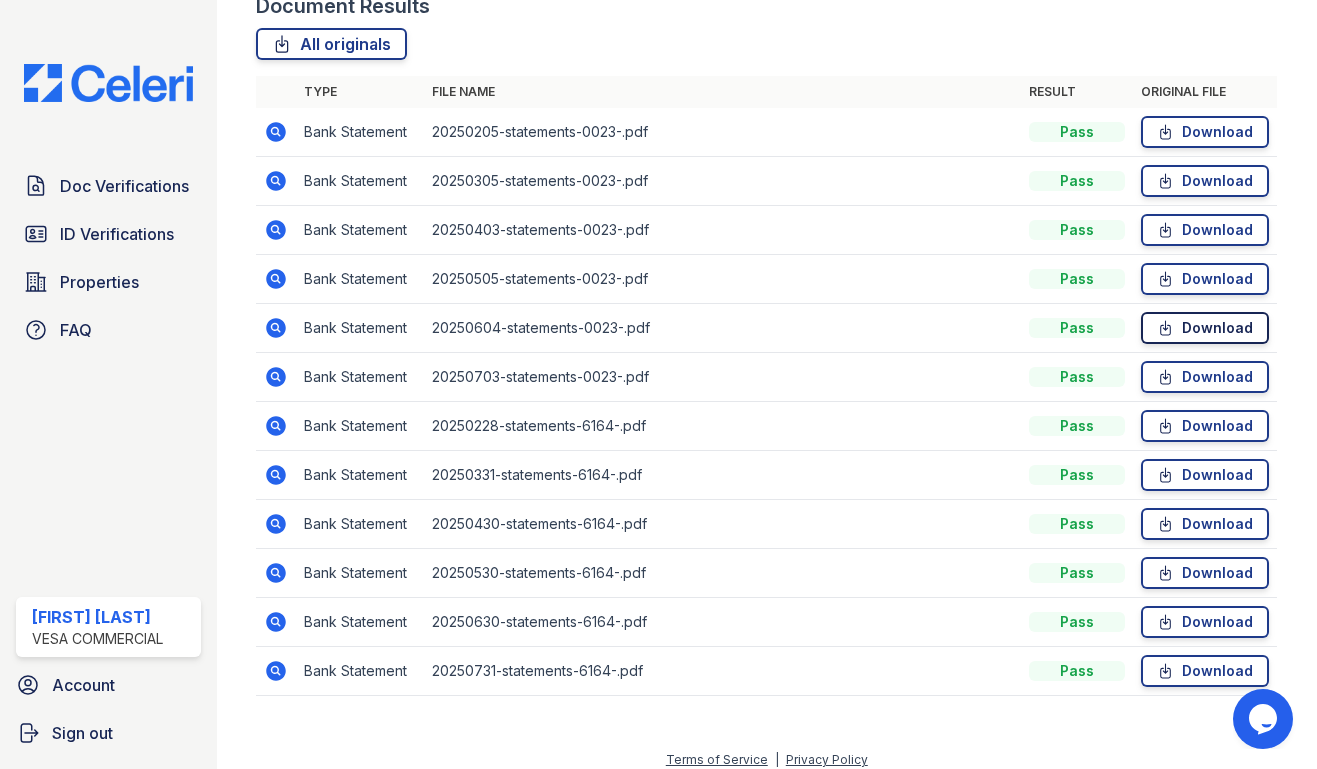 click on "Download" at bounding box center [1205, 328] 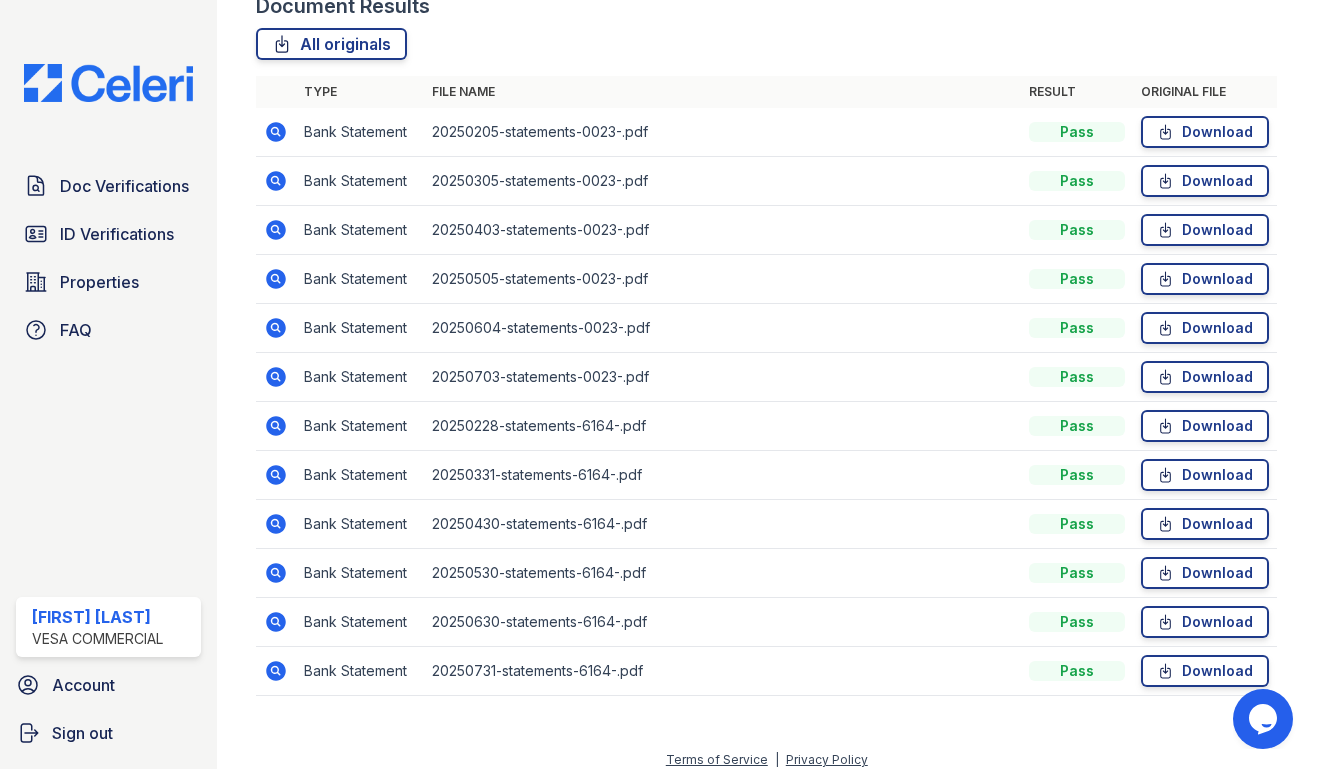 click on "All originals
Type
File name
Result
Original file
Bank Statement
20250205-statements-0023-.pdf
Pass
Download
Bank Statement
20250305-statements-0023-.pdf
Pass
Download
Bank Statement
20250403-statements-0023-.pdf
Pass
Download
Bank Statement
20250505-statements-0023-.pdf
Pass
Download
Bank Statement
20250604-statements-0023-.pdf
Pass
Download
Bank Statement
20250703-statements-0023-.pdf
Pass
Download
Bank Statement
20250228-statements-6164-.pdf
Pass
Download" at bounding box center [766, 372] 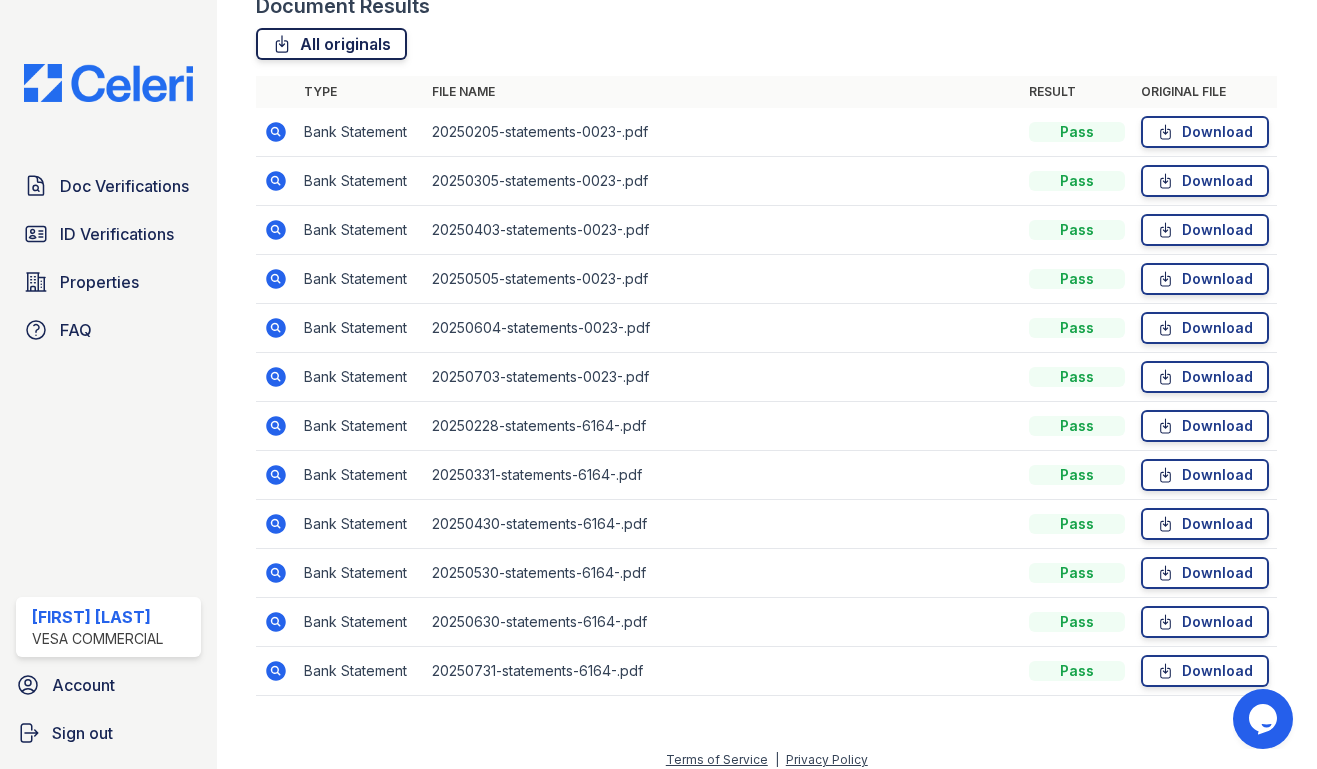 click on "All originals" at bounding box center [331, 44] 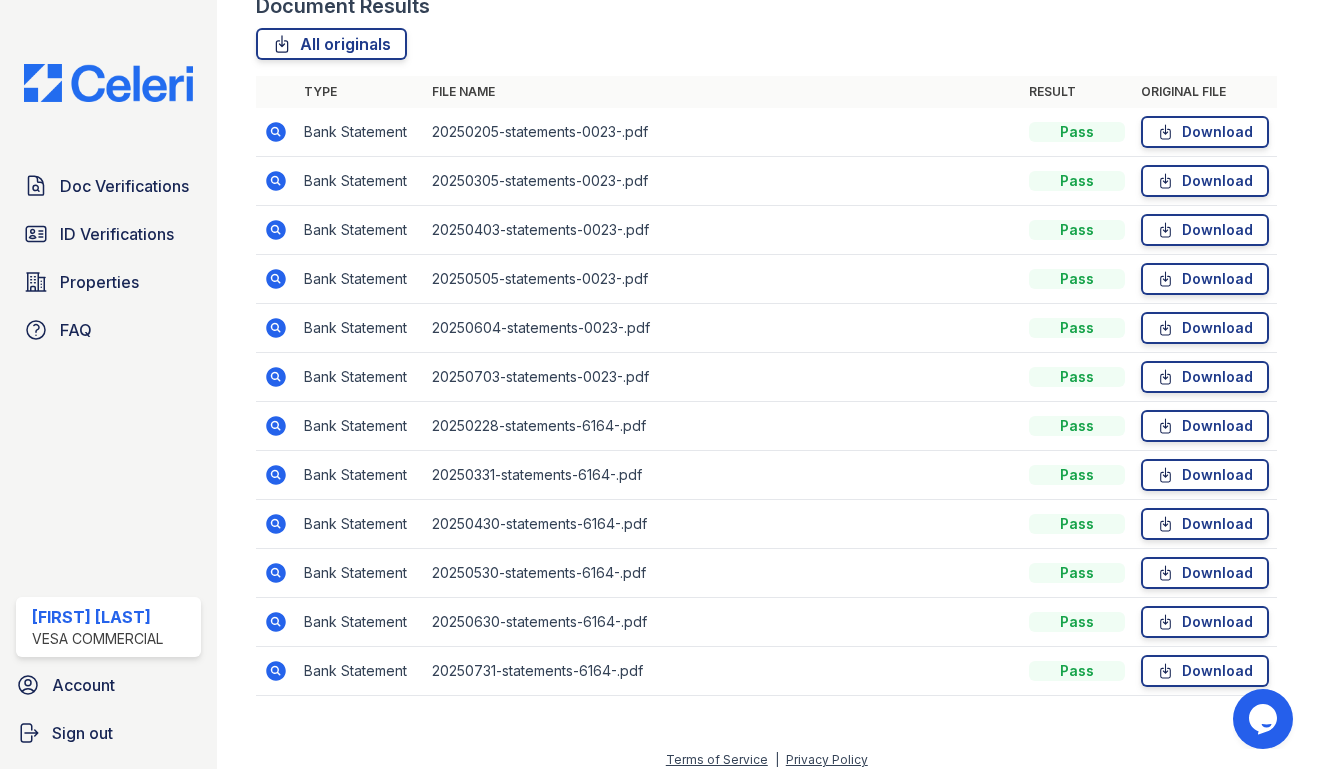 click on "All originals" at bounding box center [766, 44] 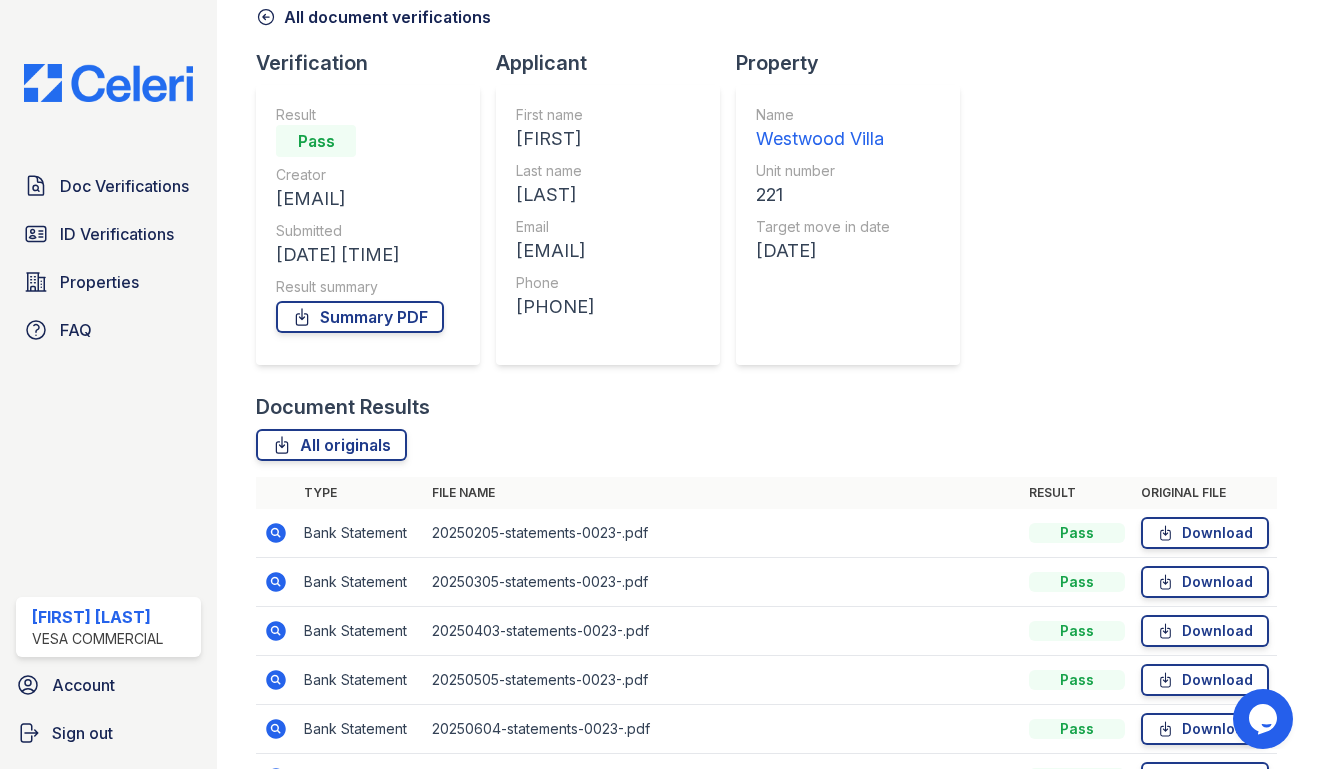 scroll, scrollTop: 0, scrollLeft: 0, axis: both 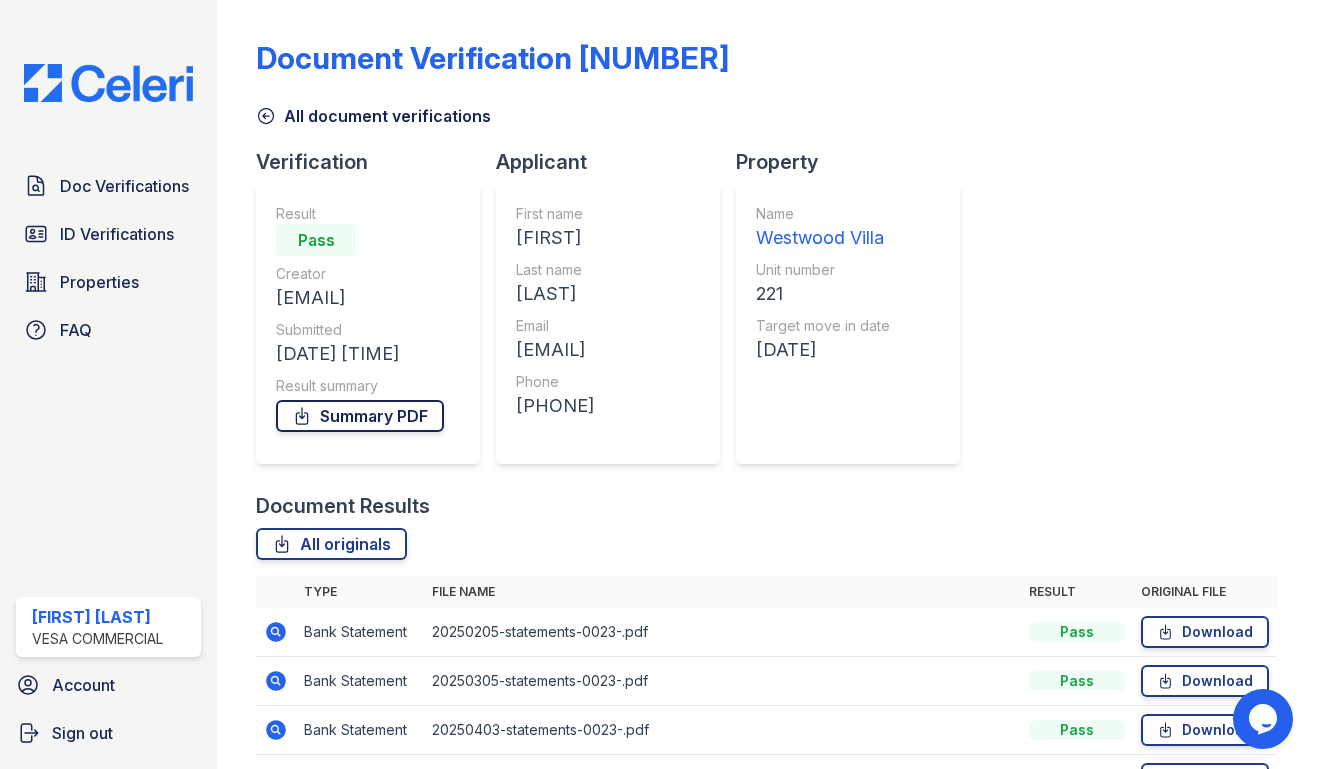 click on "Summary PDF" at bounding box center [360, 416] 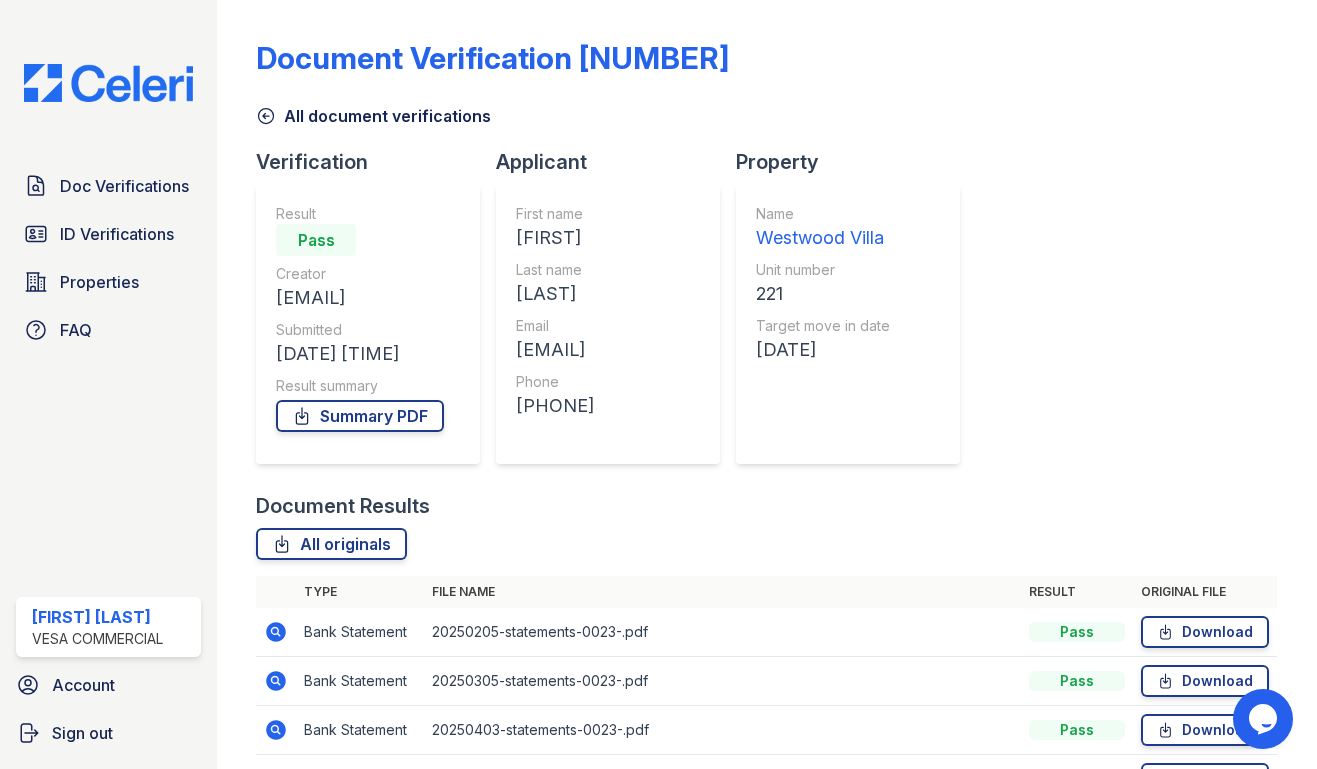 click at bounding box center [253, 612] 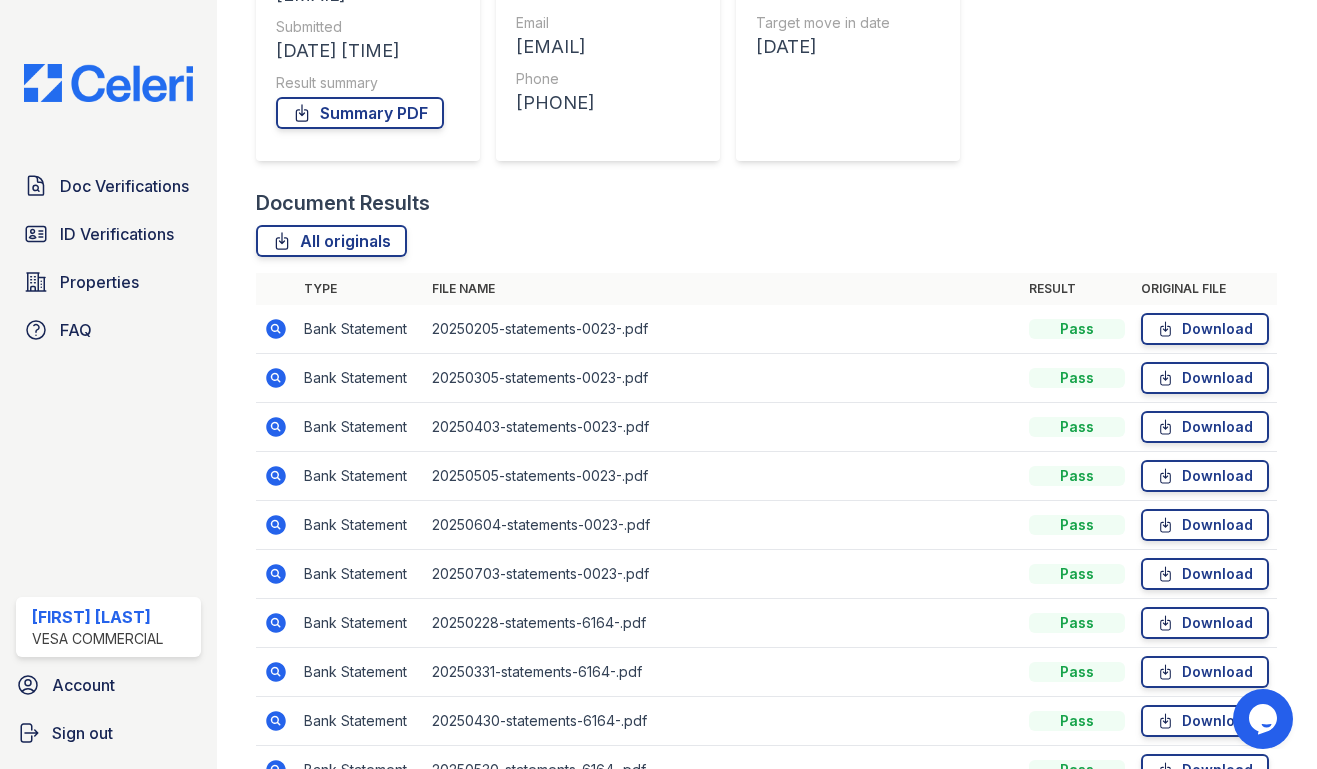 scroll, scrollTop: 0, scrollLeft: 0, axis: both 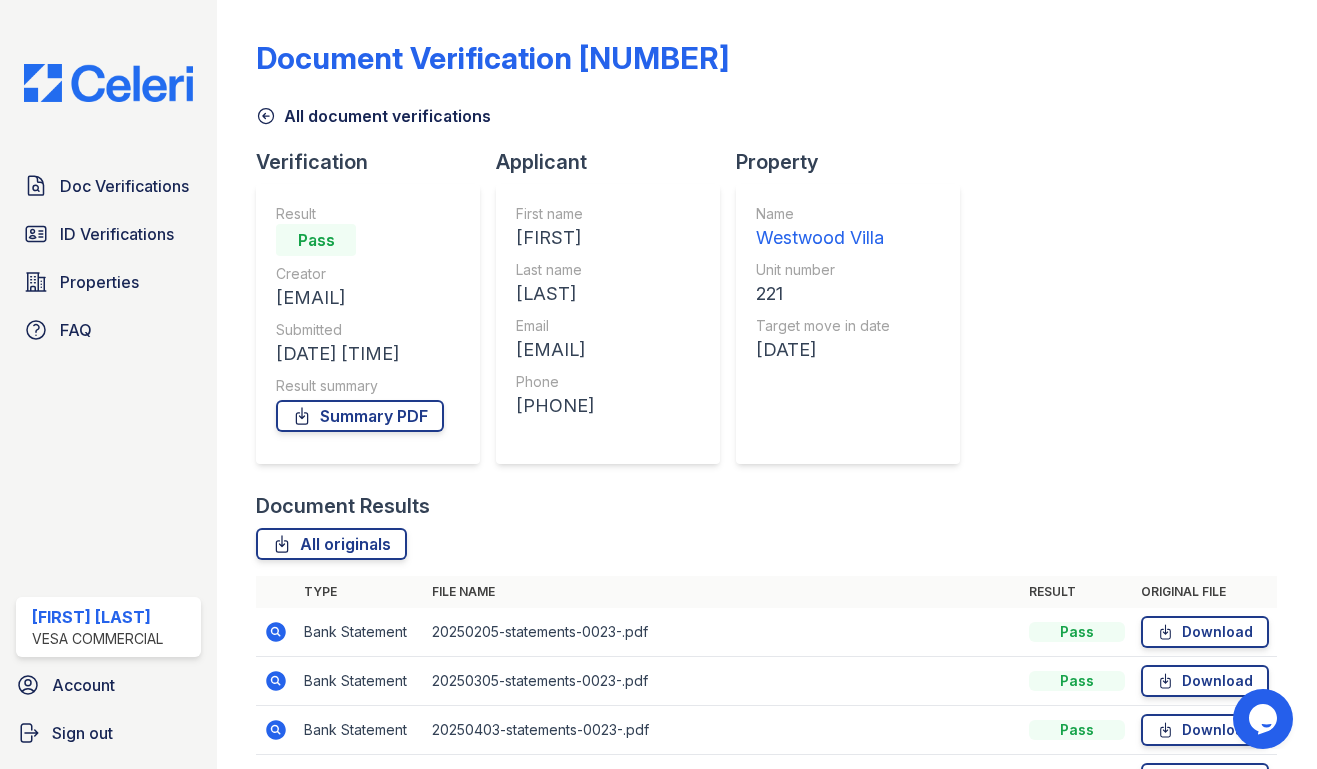 click on "Document Verification 172107
All document verifications
Verification
Result
Pass
Creator
aaary19@yahoo.com
Submitted
08/04/25 04:15:06 PM
Result summary
Summary PDF
Applicant
First name
Nazar
Last name
Aryaei
Email
aaary19@yahoo.com
Phone
+19253835555
Property
Name
Westwood Villa
Unit number
221
Target move in date
08/31/25
Document Results
All originals
Type
File name
Result
Original file
Bank Statement
20250205-statements-0023-.pdf" at bounding box center (766, 612) 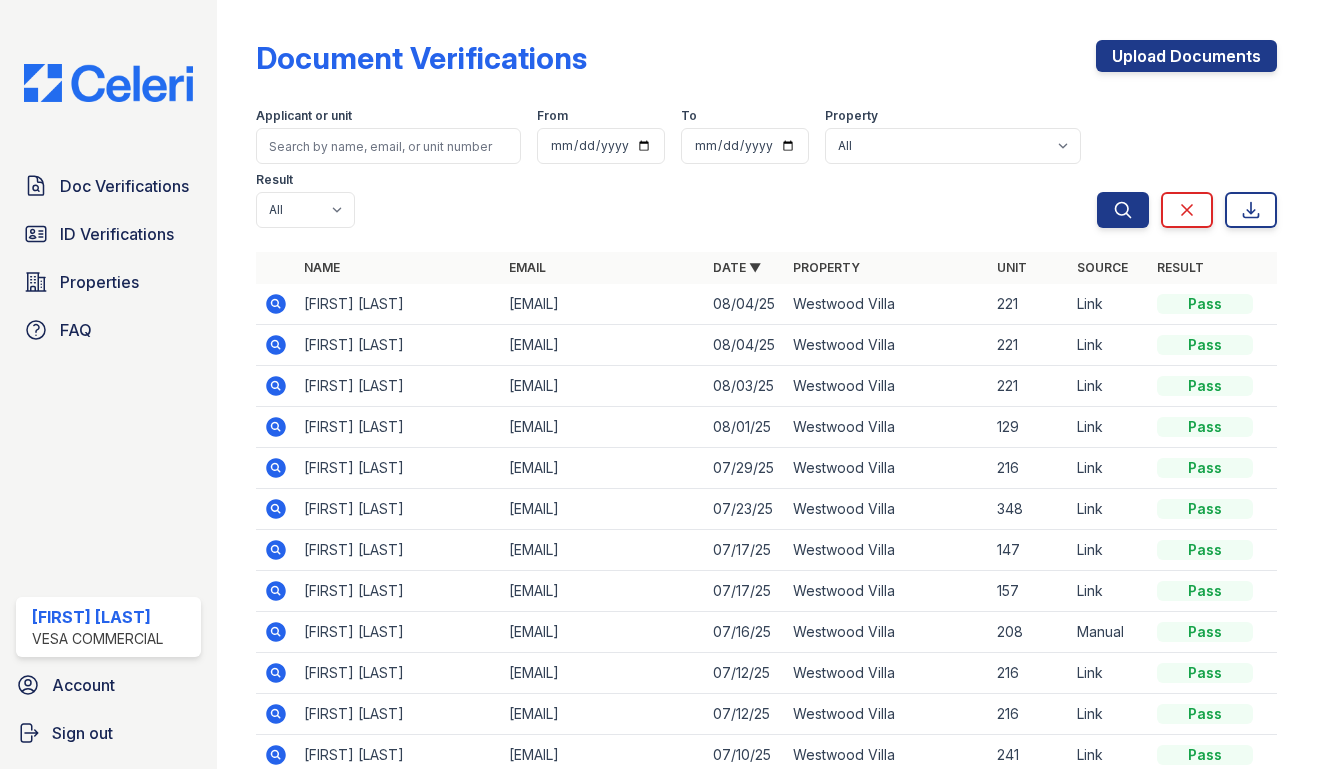 drag, startPoint x: 374, startPoint y: 101, endPoint x: 190, endPoint y: 155, distance: 191.76027 